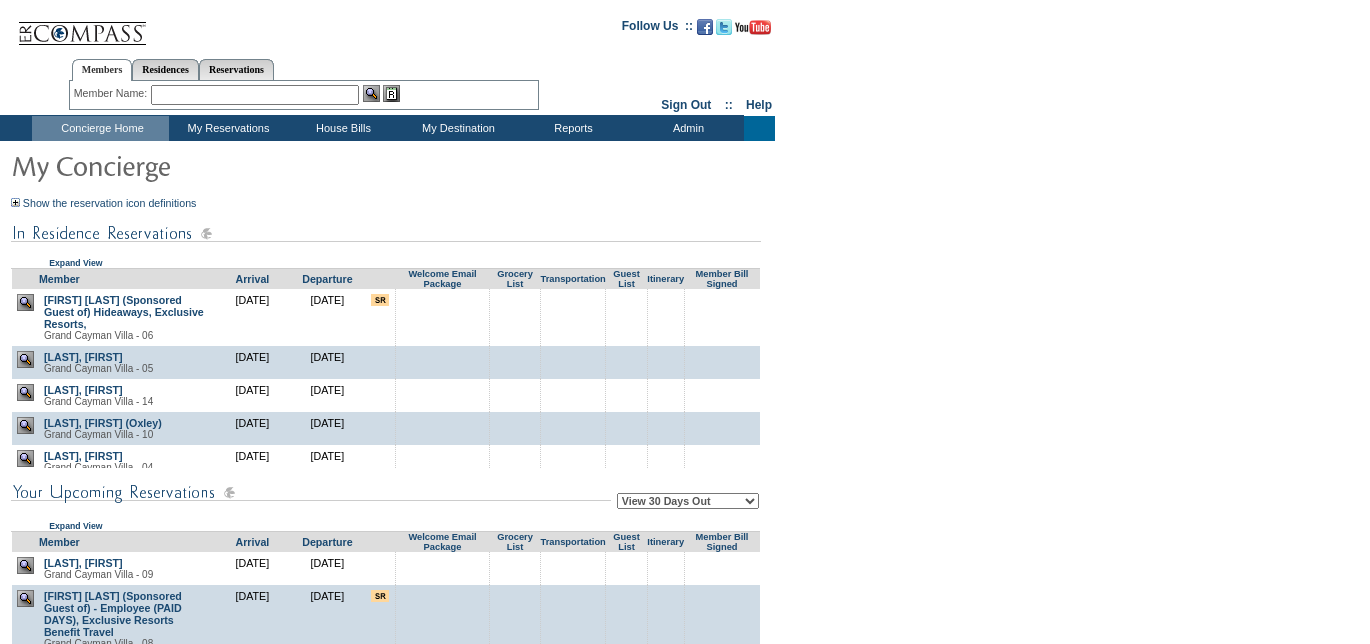 scroll, scrollTop: 0, scrollLeft: 0, axis: both 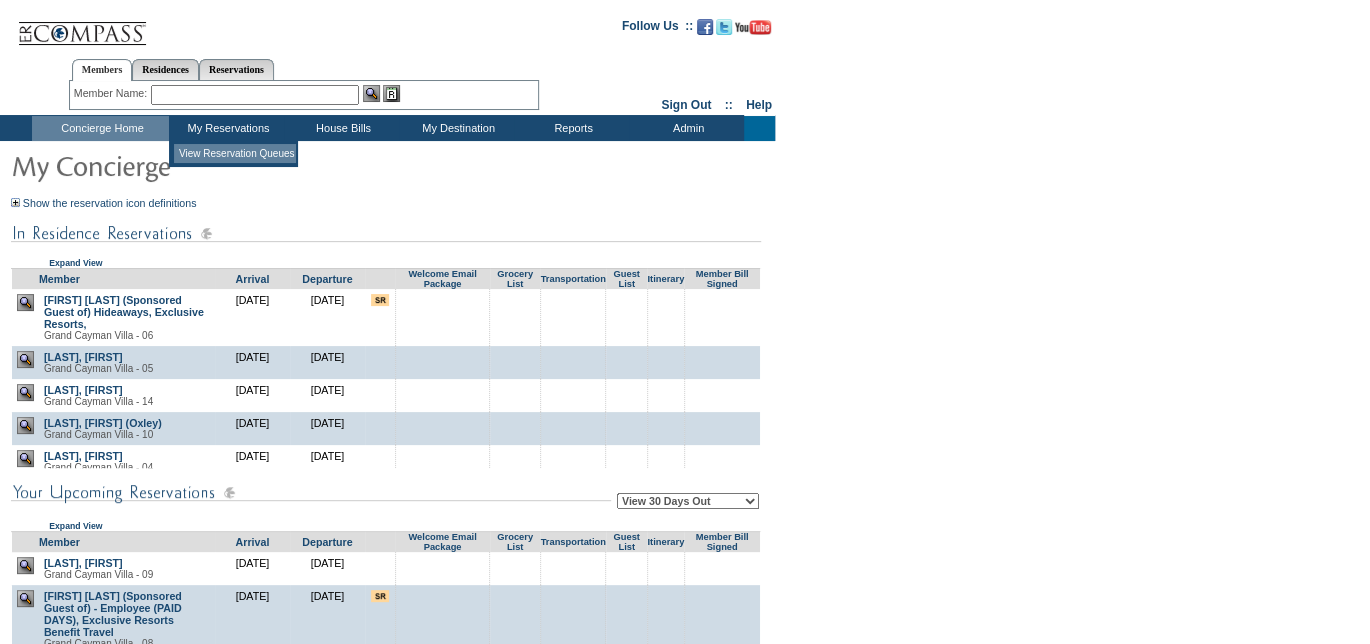 click on "View Reservation Queues" at bounding box center [235, 153] 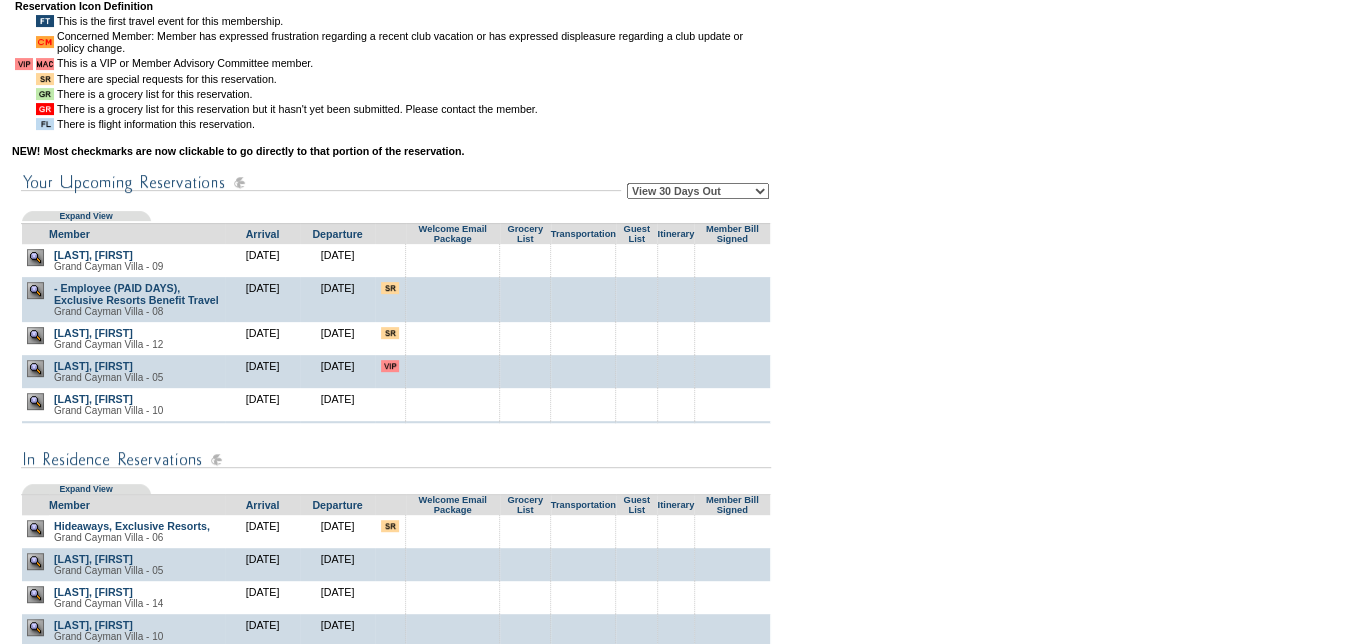 scroll, scrollTop: 444, scrollLeft: 0, axis: vertical 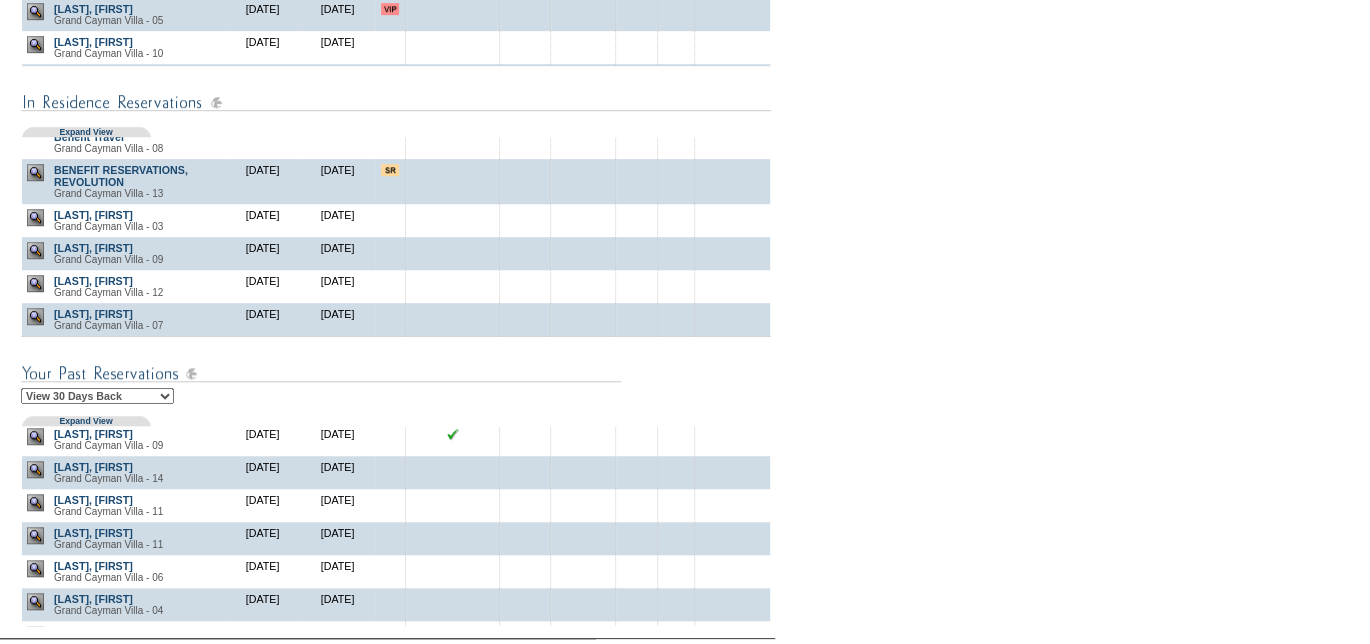 click on "View 30 Days Back
View 60 Days Back
View 90 Days Back" at bounding box center (97, 396) 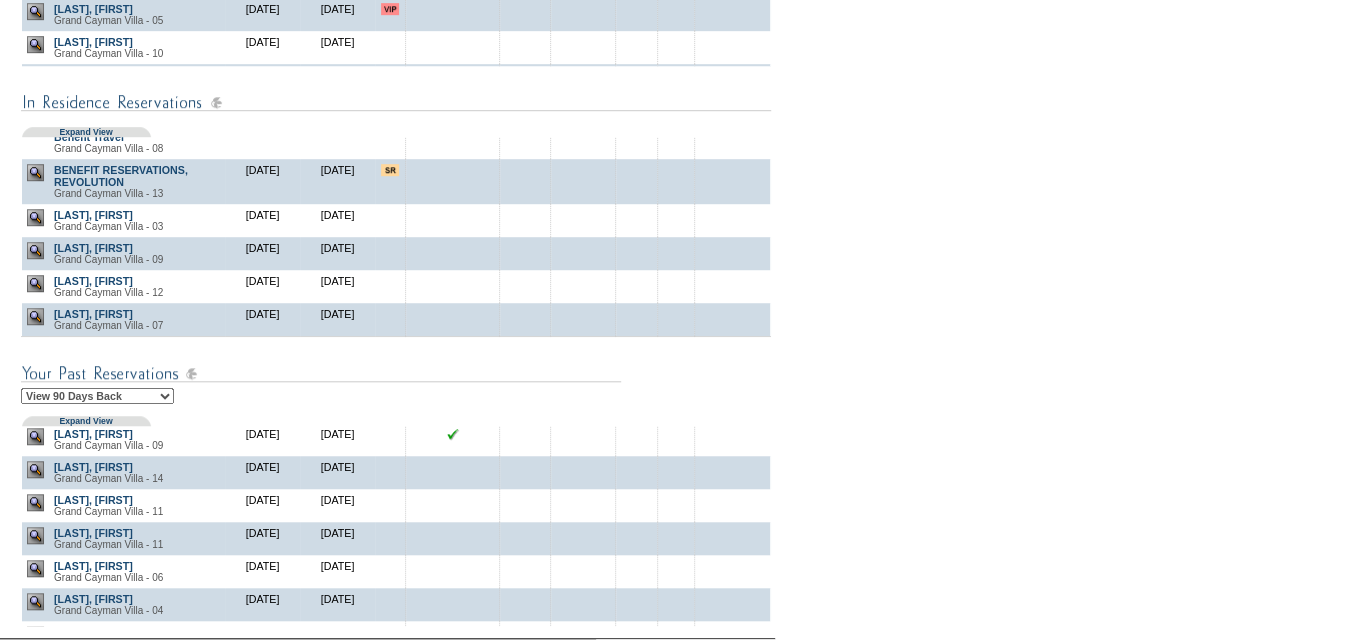 click on "View 30 Days Back
View 60 Days Back
View 90 Days Back" at bounding box center [97, 396] 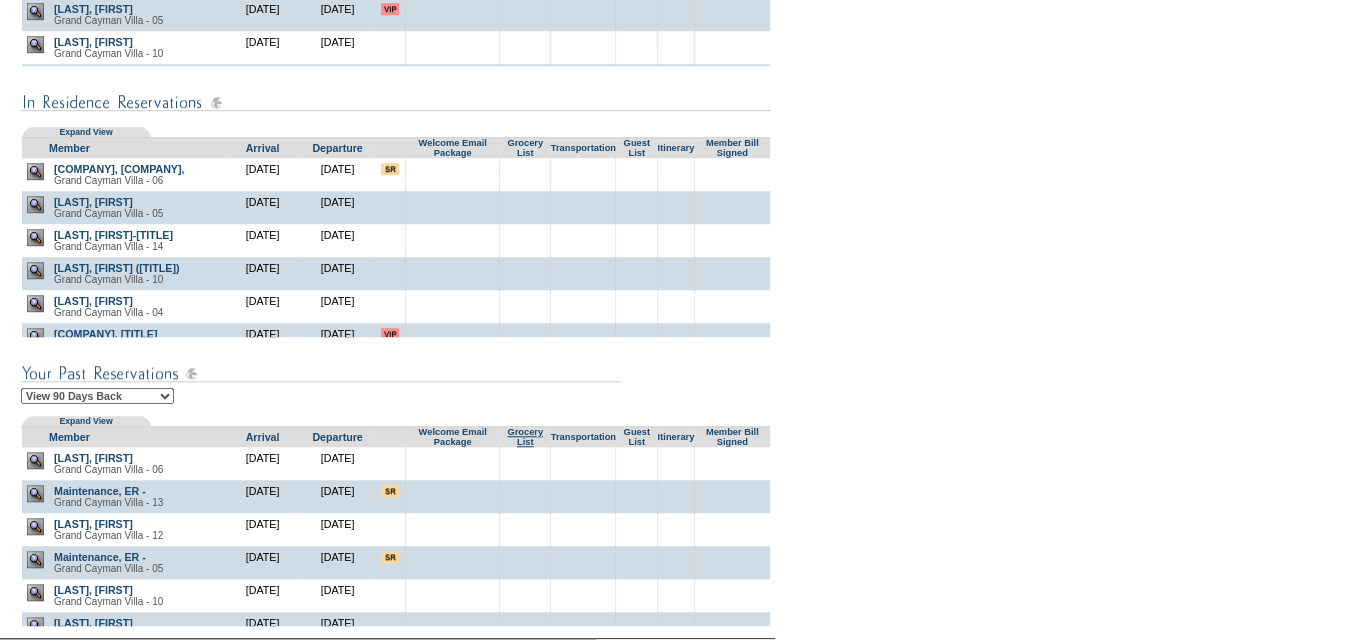 scroll, scrollTop: 555, scrollLeft: 0, axis: vertical 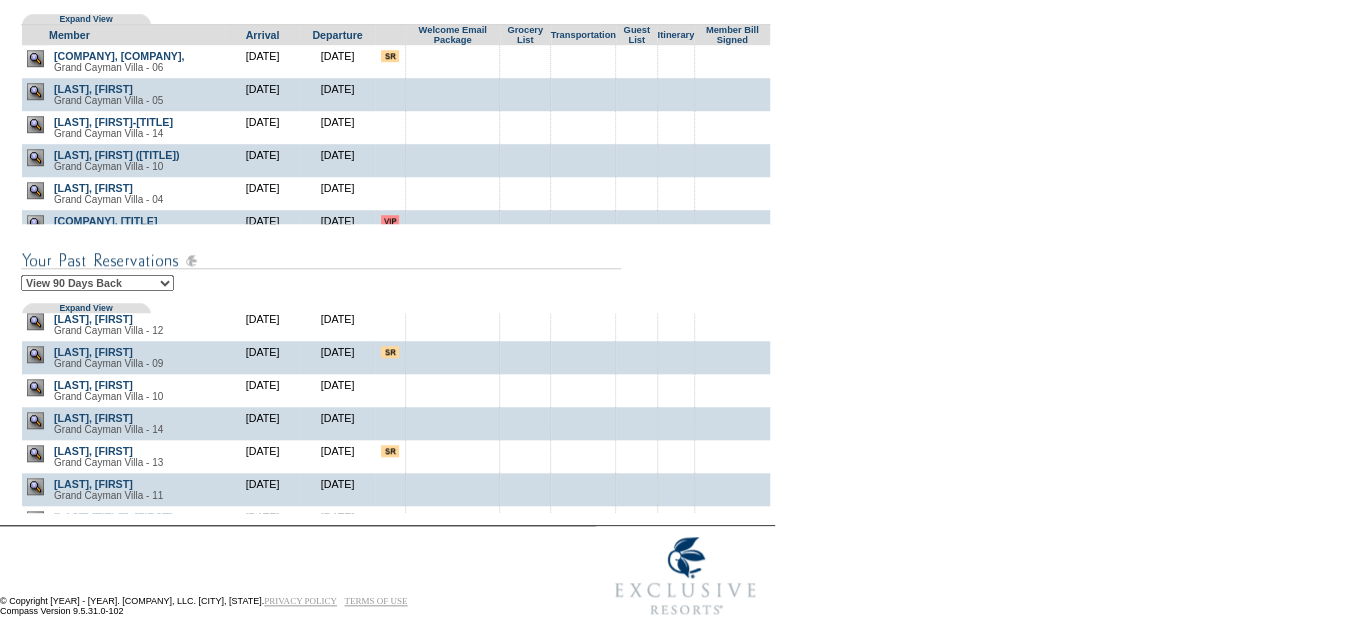 click at bounding box center [35, 189] 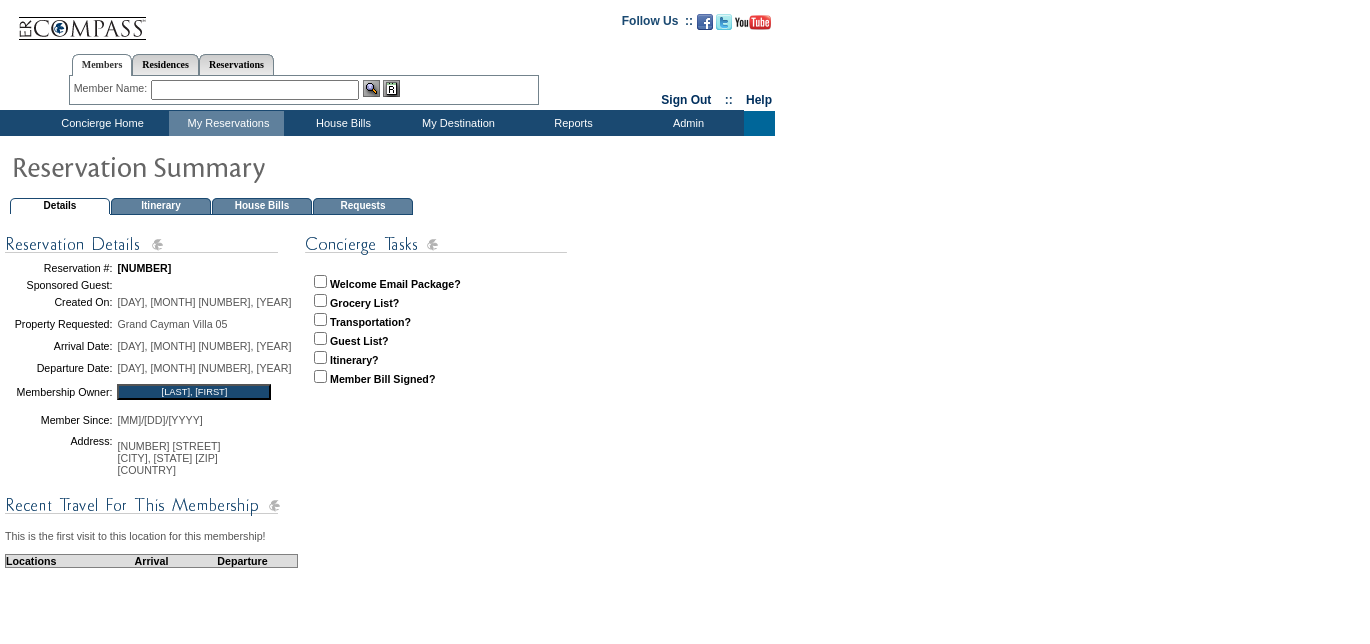 scroll, scrollTop: 0, scrollLeft: 0, axis: both 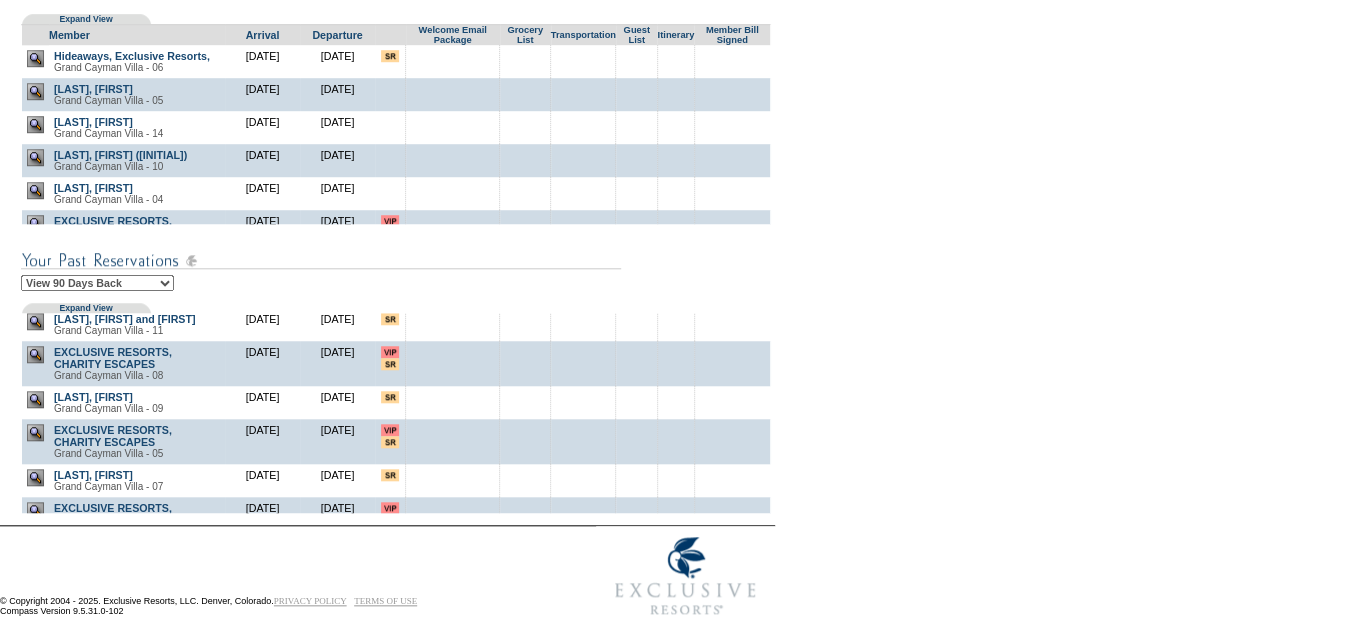 click on "Follow Us  ::" at bounding box center (681, -74) 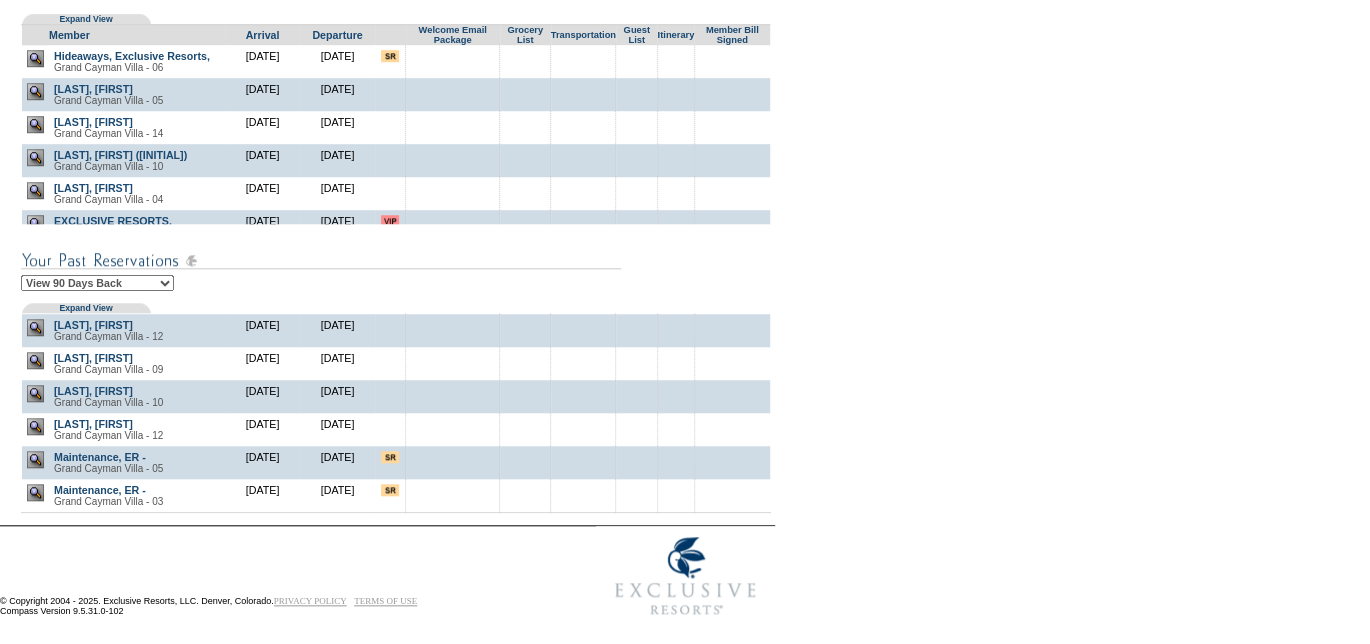 scroll, scrollTop: 6777, scrollLeft: 0, axis: vertical 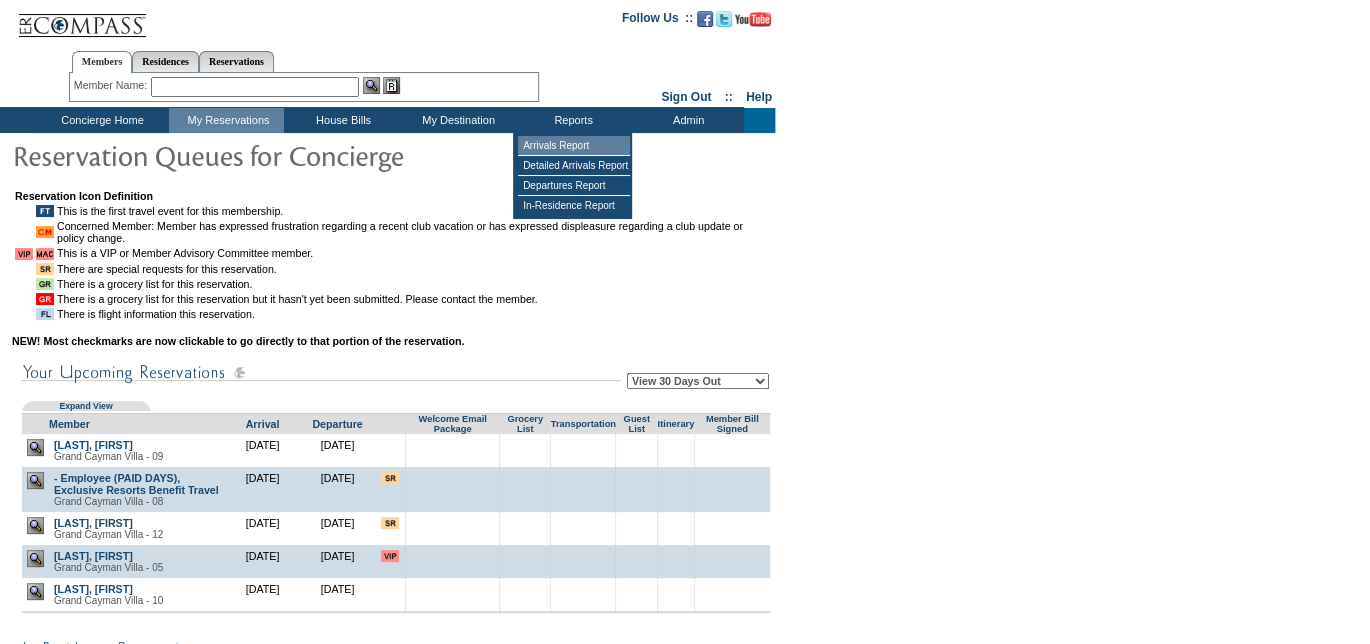 click on "Arrivals Report" at bounding box center (574, 146) 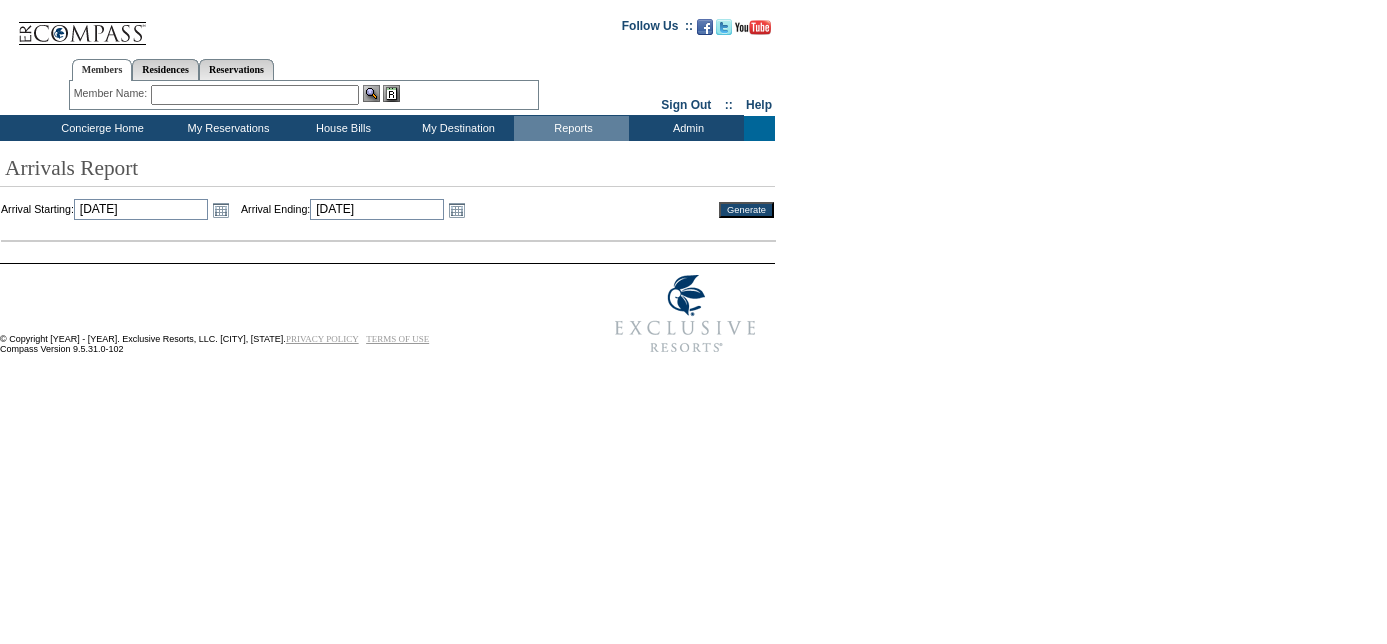 scroll, scrollTop: 0, scrollLeft: 0, axis: both 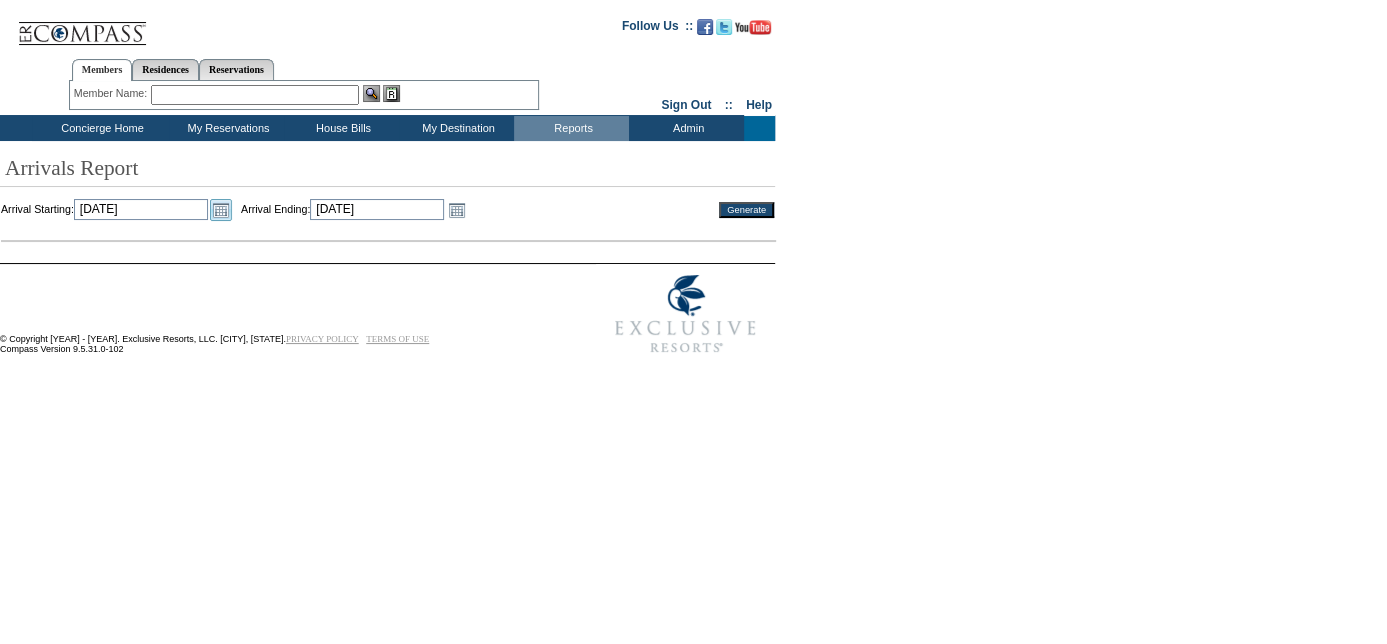 click on "Open the calendar popup." at bounding box center (221, 210) 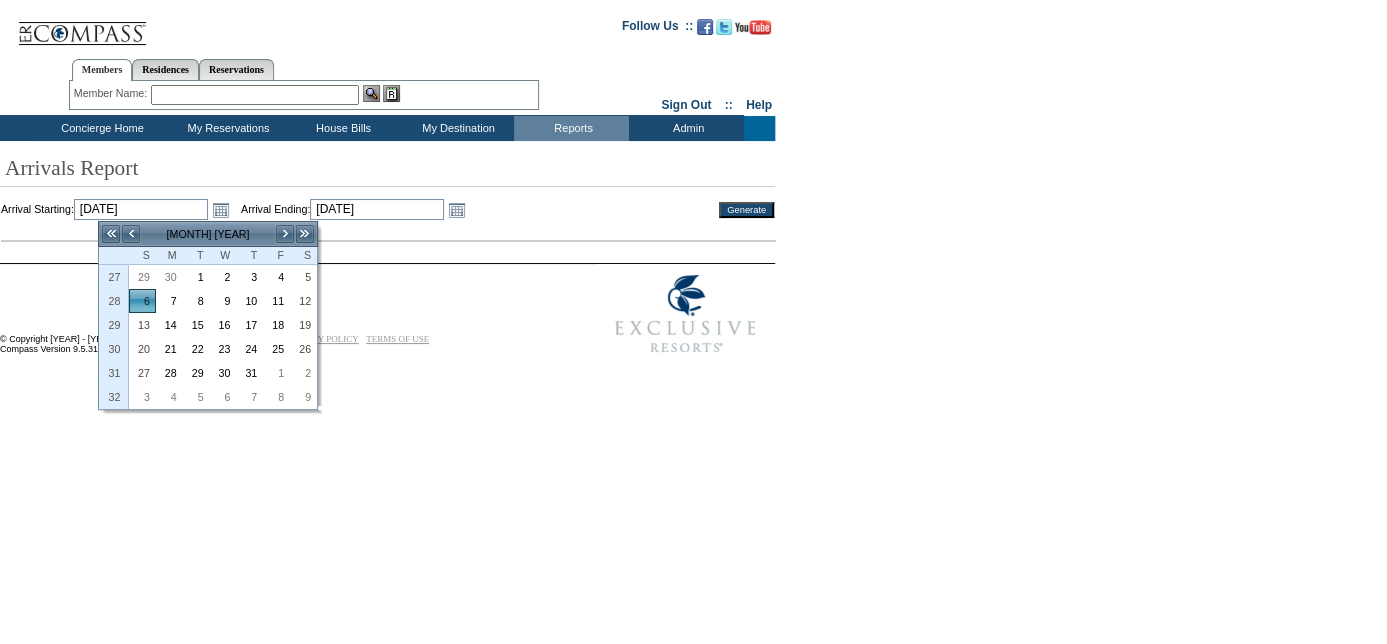 click on "[MONTH] [YEAR]" at bounding box center [208, 234] 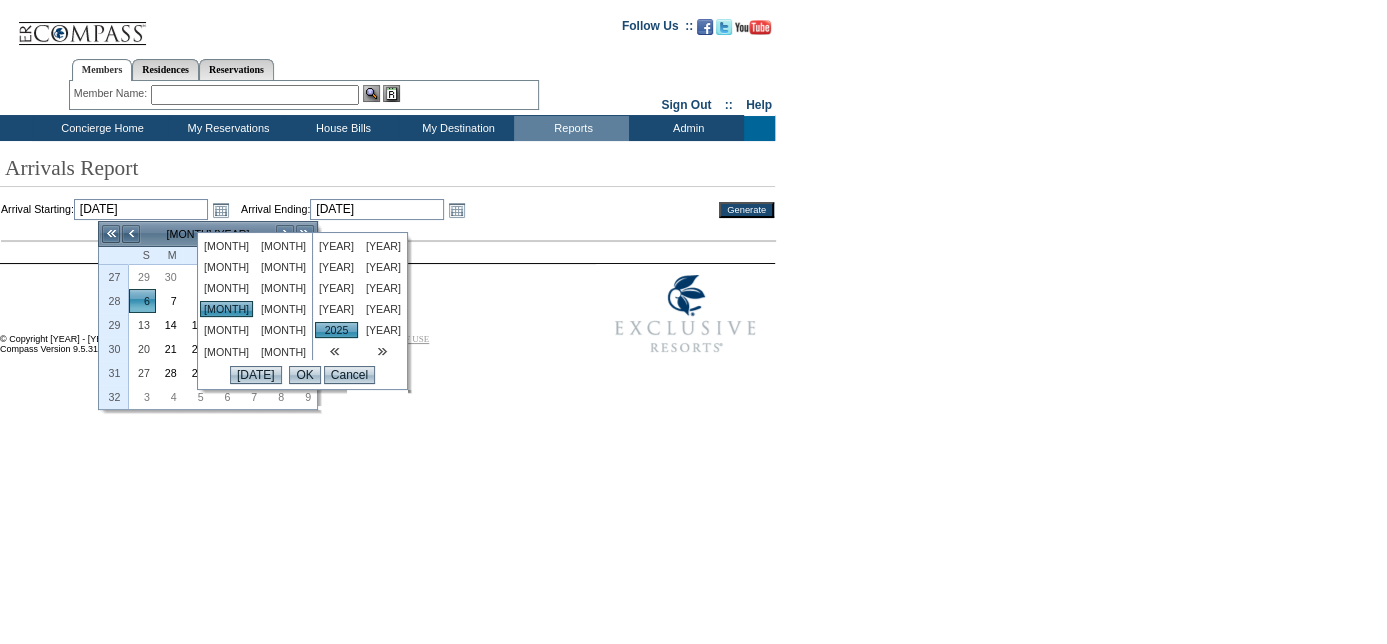 click on "[MONTH]" at bounding box center [226, 267] 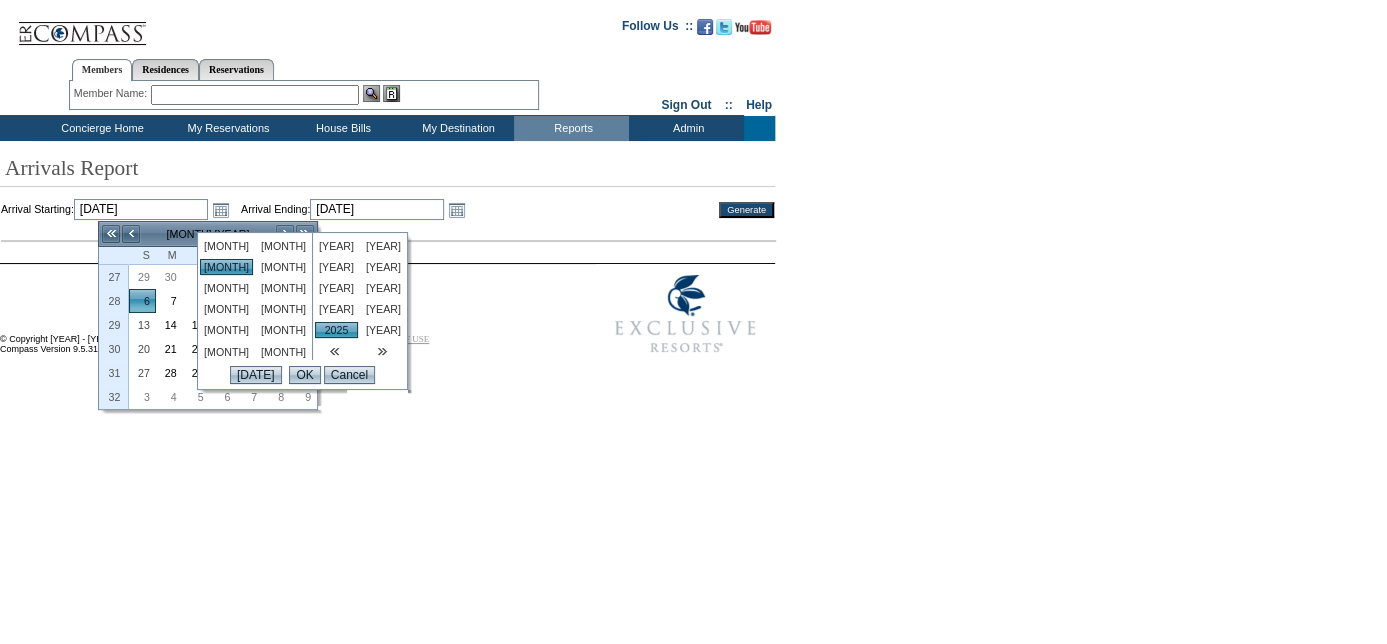click on "2025" at bounding box center [336, 330] 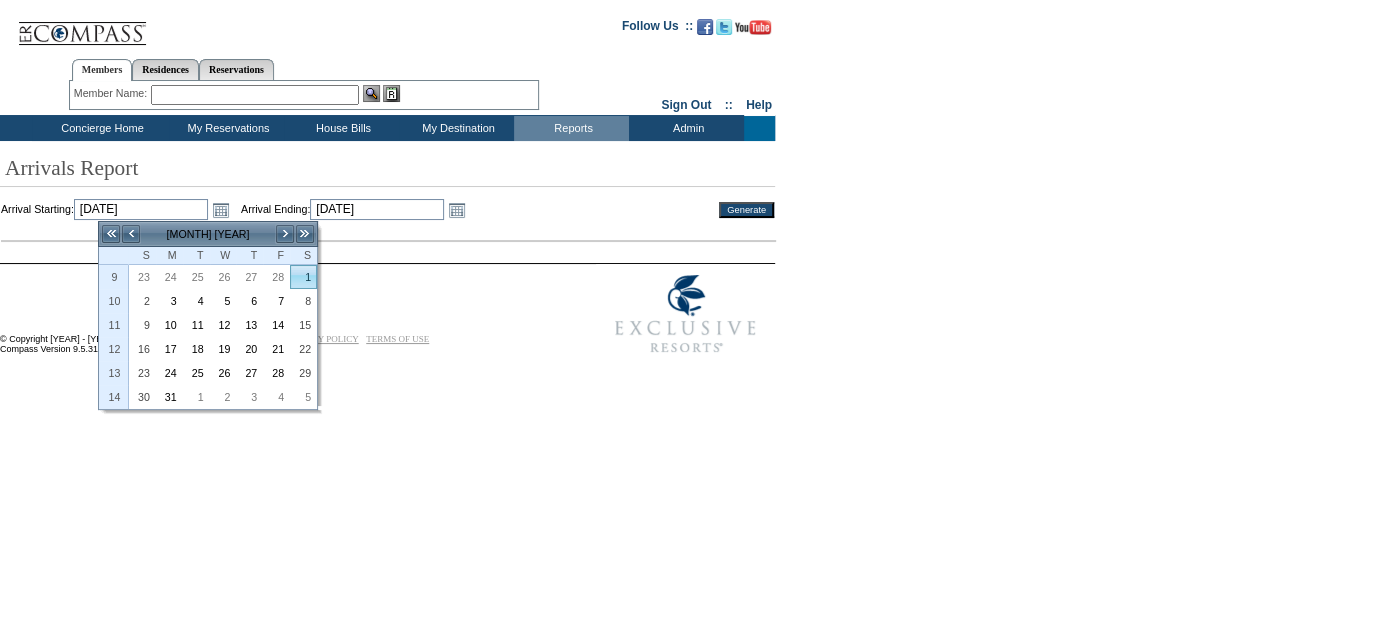 click on "1" at bounding box center [303, 277] 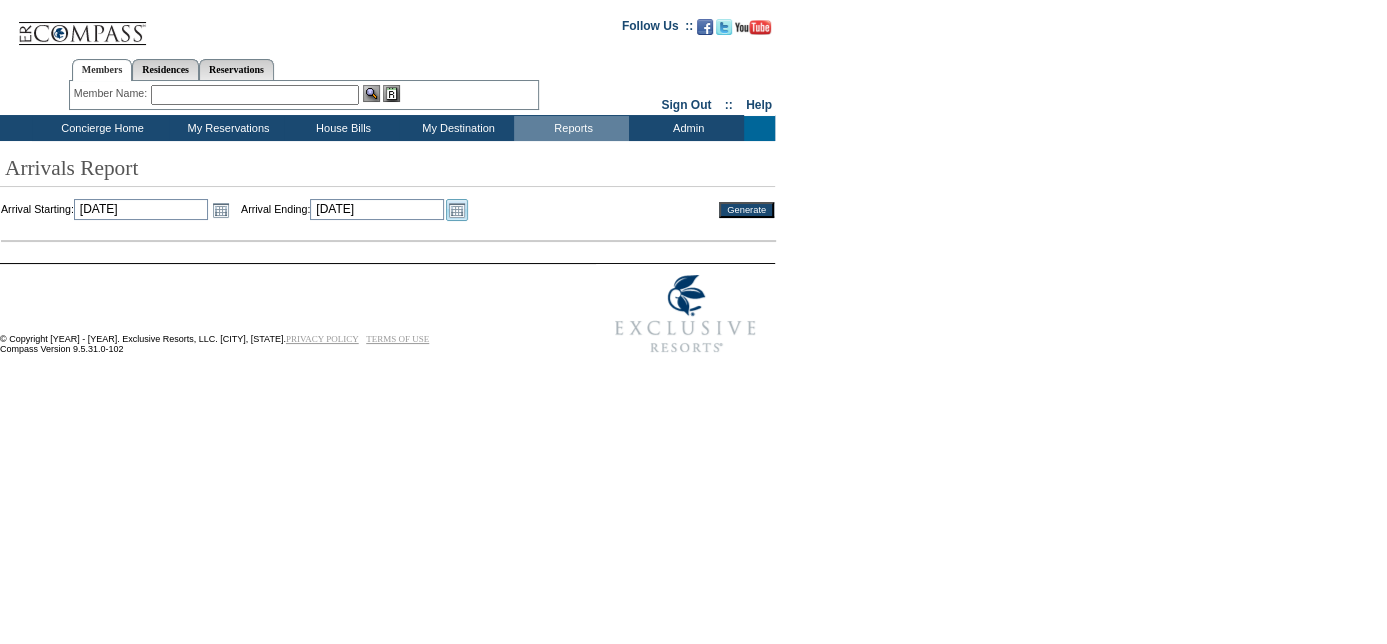 click on "Open the calendar popup." at bounding box center (457, 210) 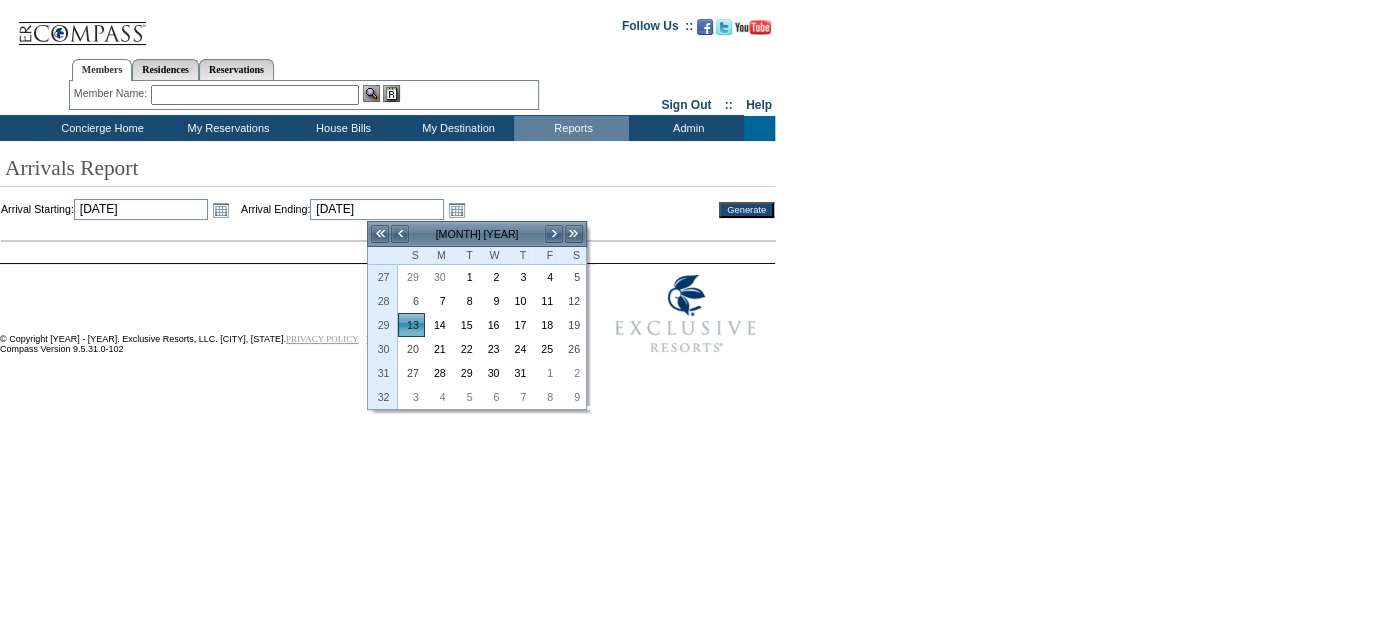 click on "[MONTH] [YEAR]" at bounding box center (477, 234) 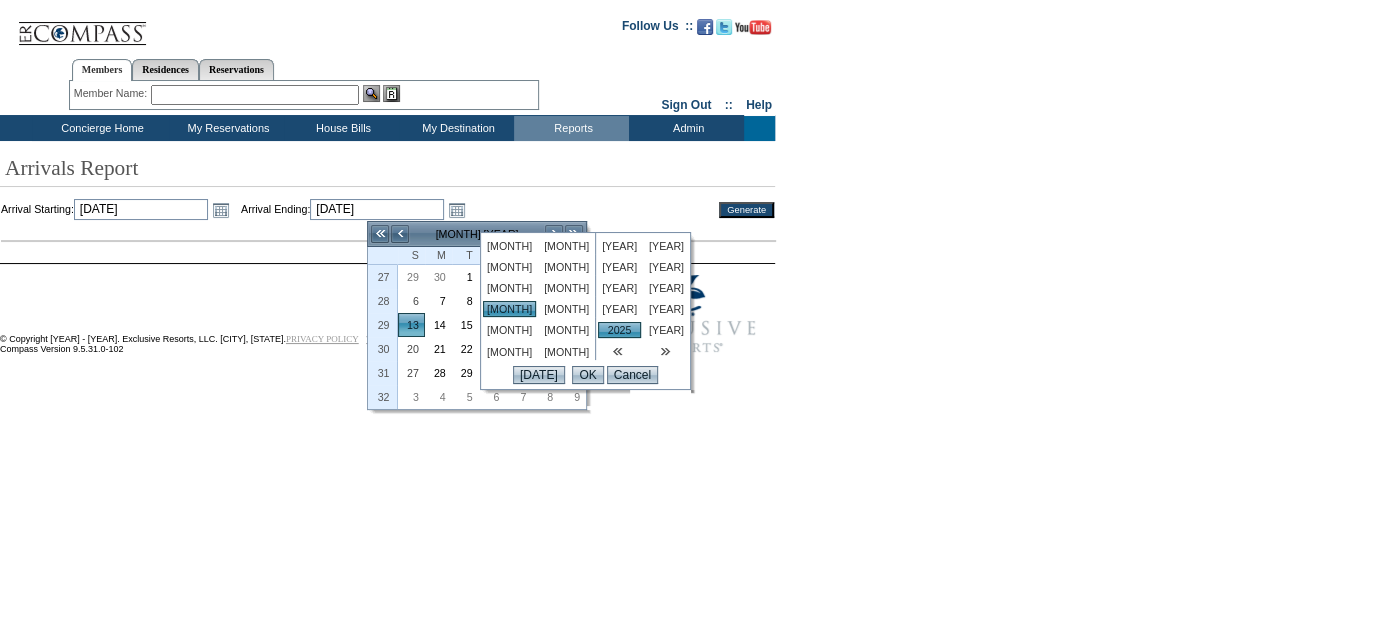click on "Mar" at bounding box center [509, 267] 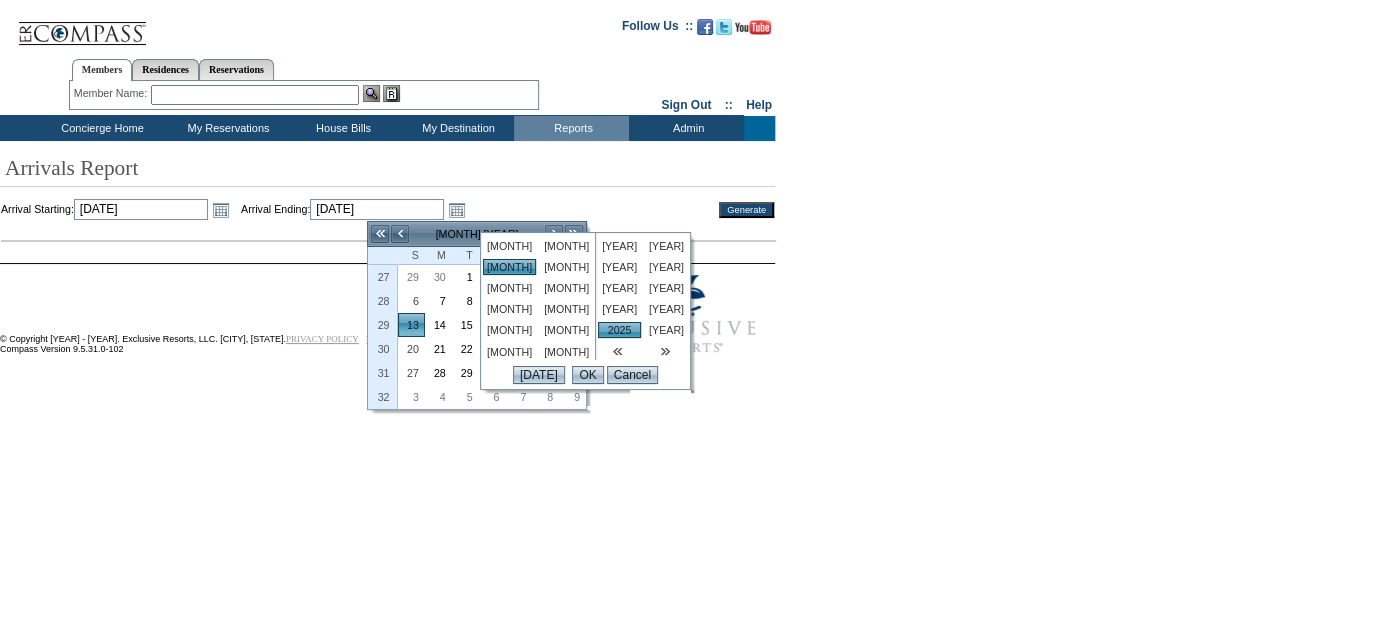 click on "2025" at bounding box center [619, 330] 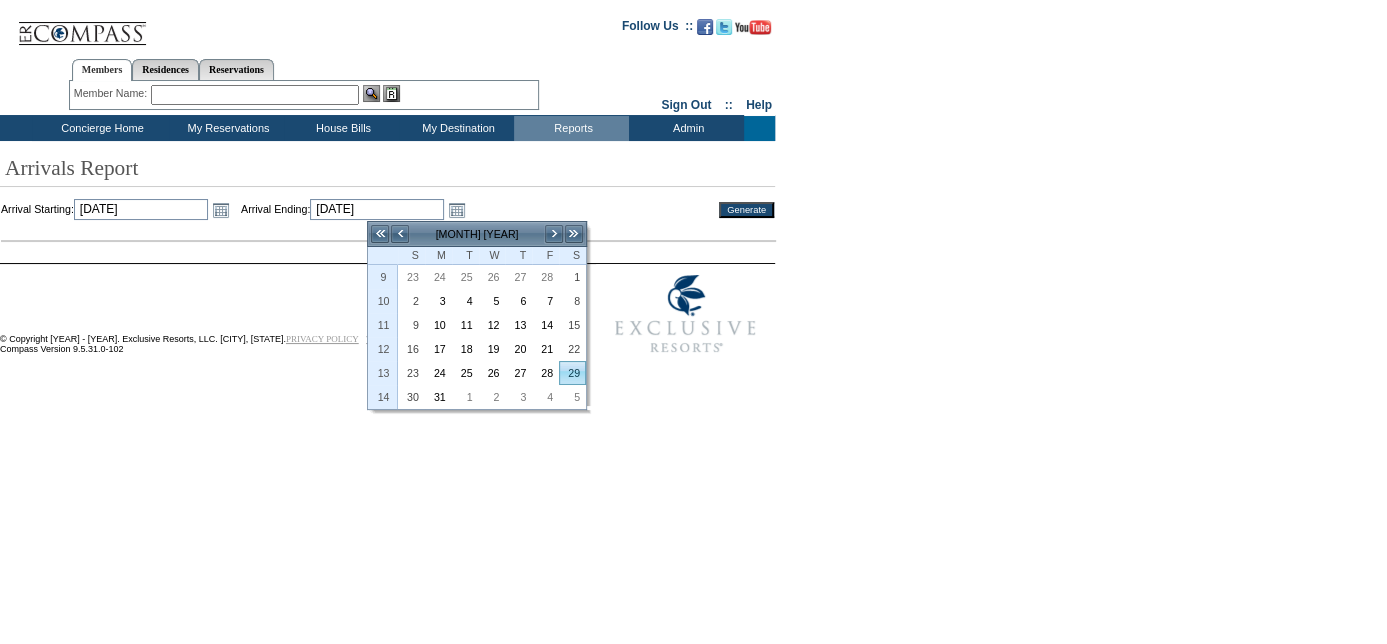 click on "29" at bounding box center [572, 373] 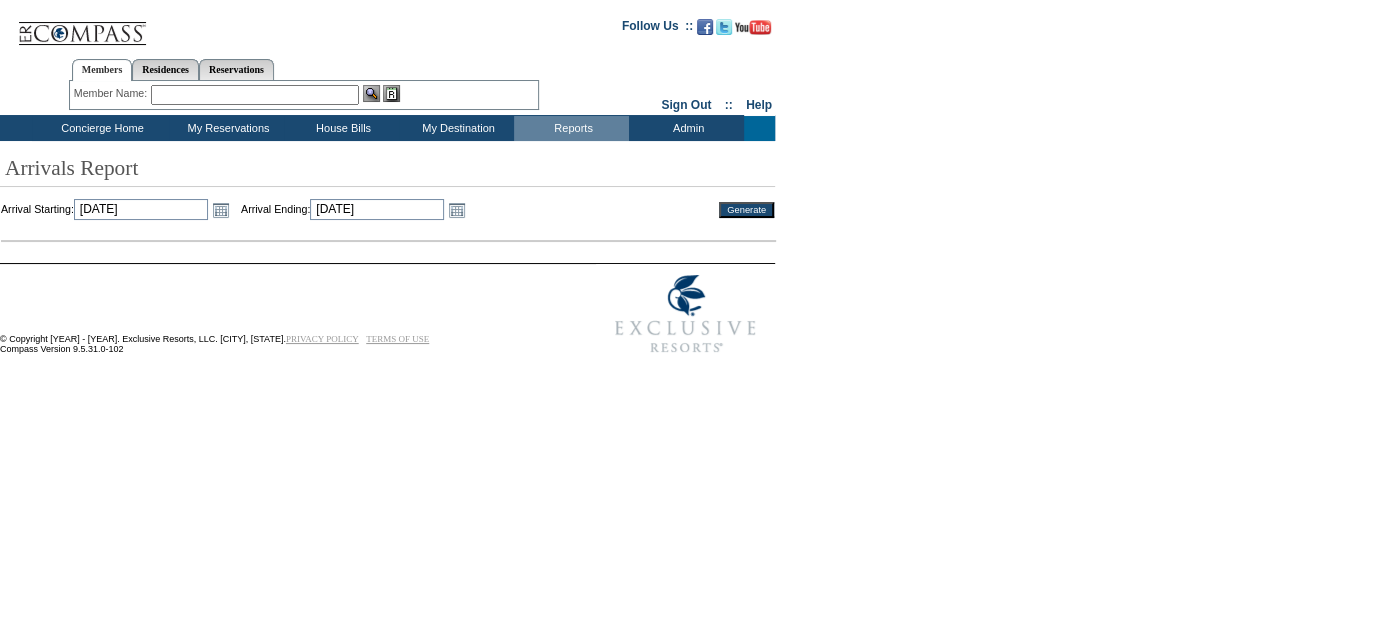 click on "Generate" at bounding box center [746, 210] 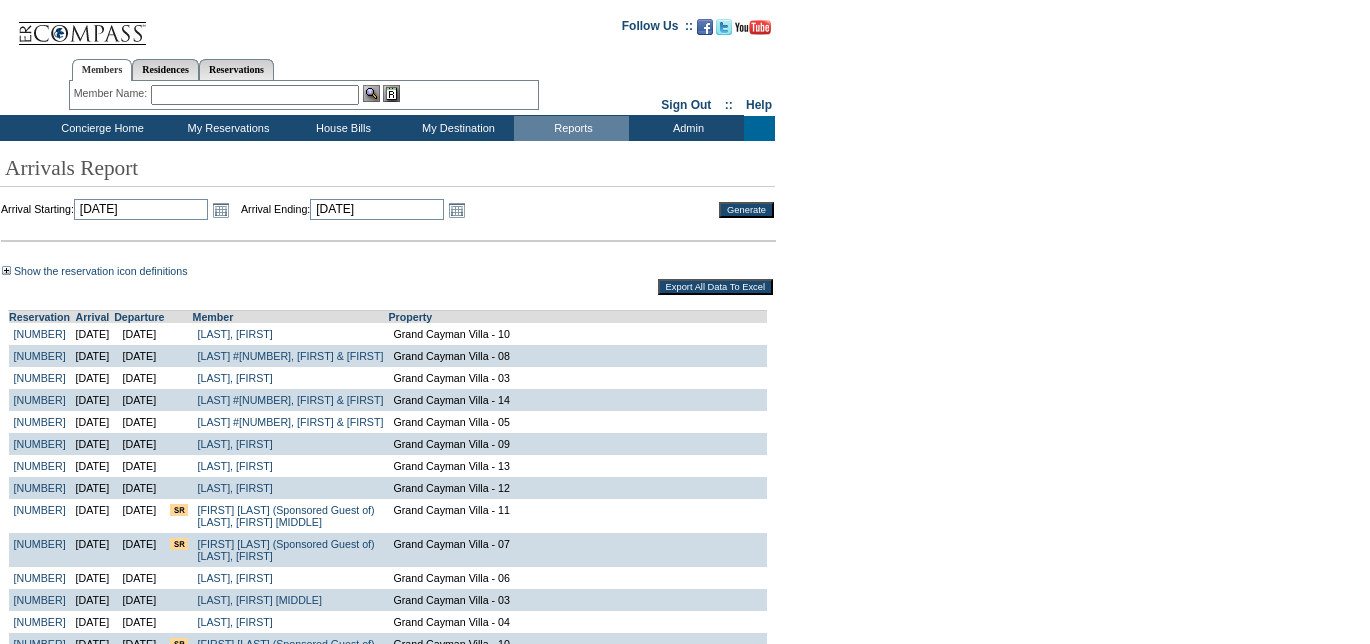 scroll, scrollTop: 0, scrollLeft: 0, axis: both 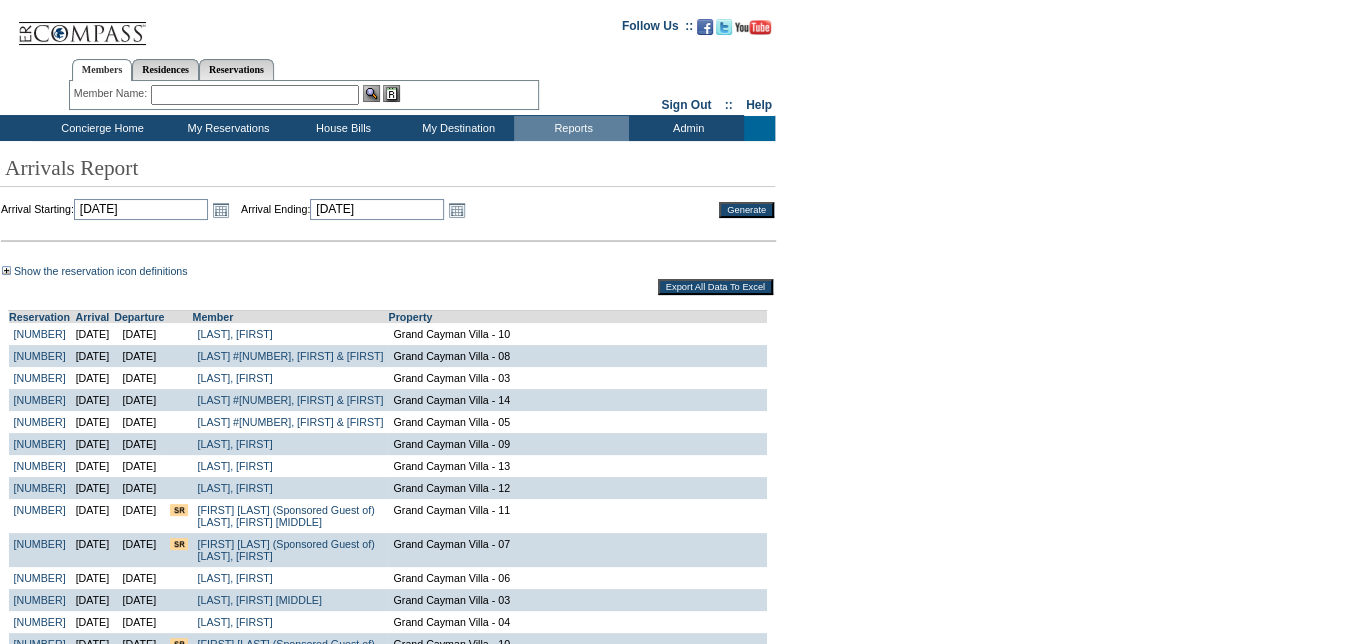 click on "Show the reservation icon definitions
This is the first travel event for this membership.
Concerned Member: Member has expressed frustration regarding a recent club vacation or has expressed displeasure regarding a club update or policy change." at bounding box center [681, 1186] 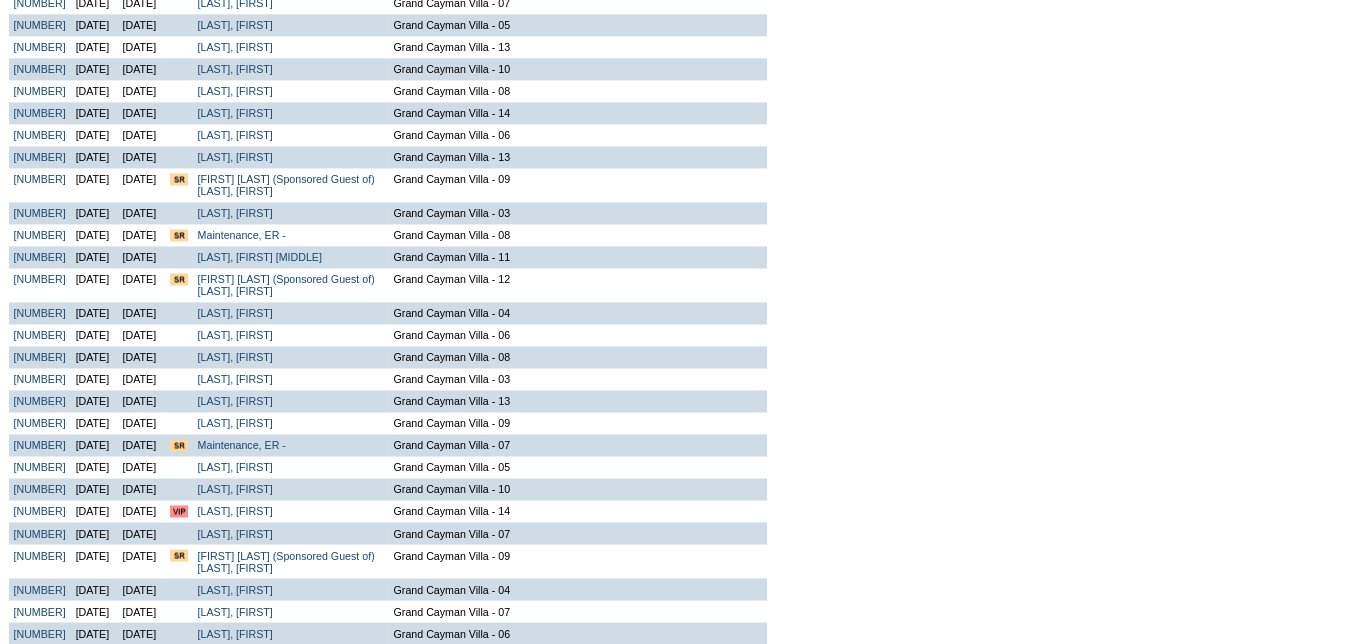 scroll, scrollTop: 1555, scrollLeft: 0, axis: vertical 